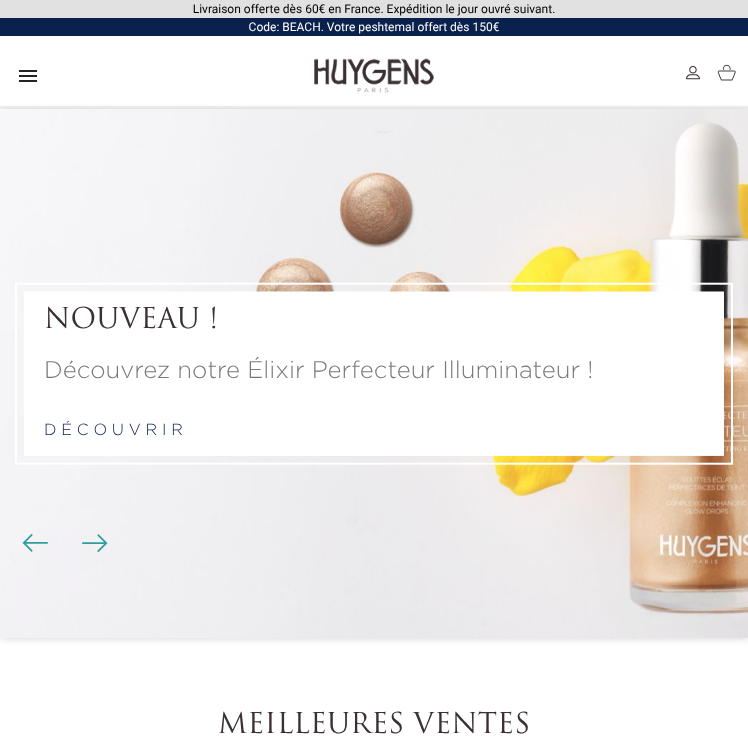 scroll, scrollTop: 0, scrollLeft: 0, axis: both 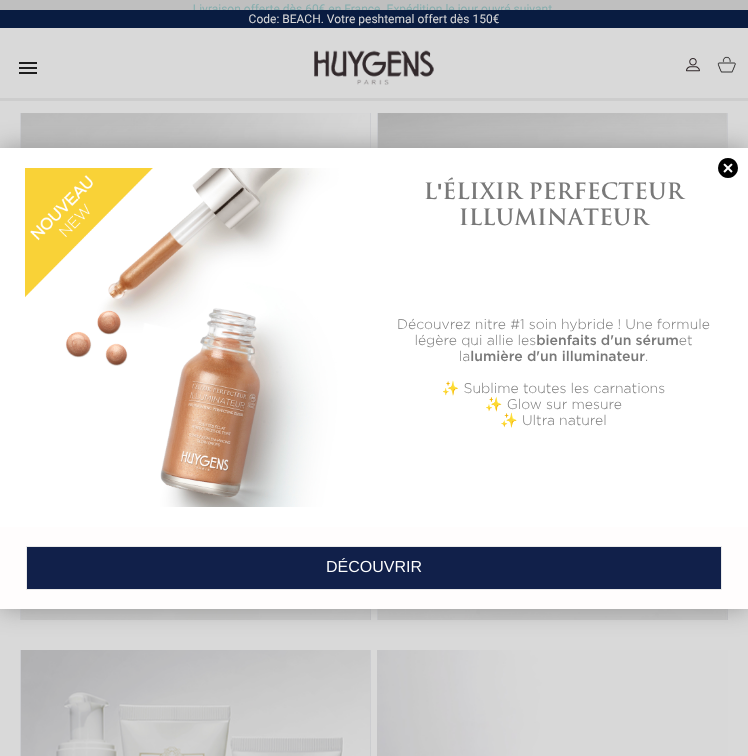 click on "L'ÉLIXIR PERFECTEUR ILLUMINATEUR Découvrez nitre #1 soin hybride ! Une formule légère qui allie les  bienfaits d'un sérum  et la  lumière d'un illuminateur .  ✨ Sublime toutes les carnations ✨ Glow sur mesure ✨ Ultra naturel" at bounding box center [374, 337] 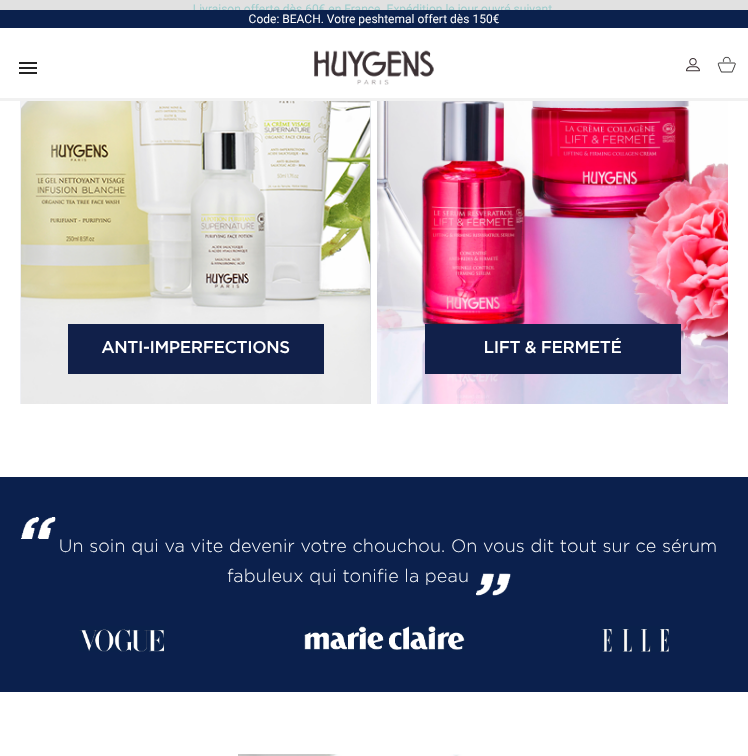 scroll, scrollTop: 3560, scrollLeft: 0, axis: vertical 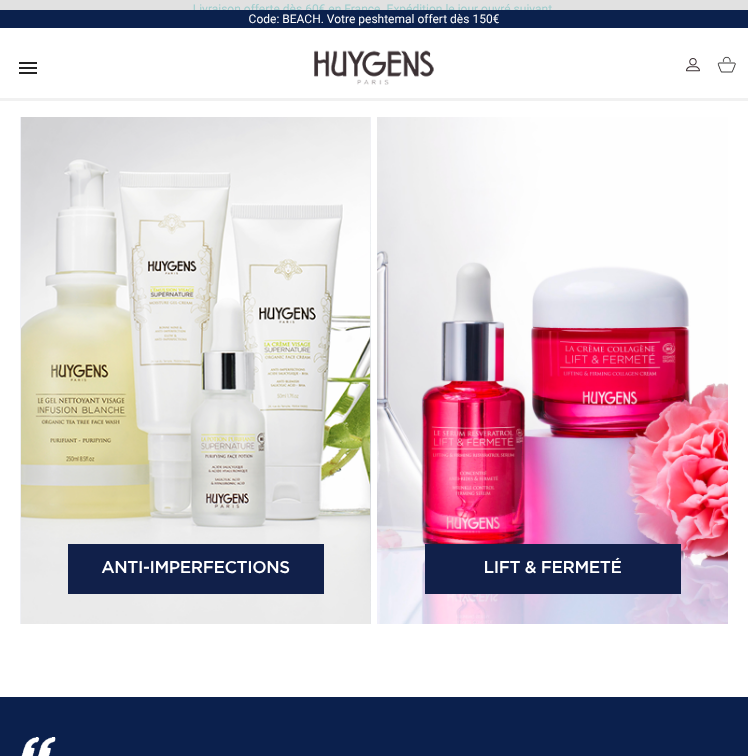 click on "Anti-Imperfections" at bounding box center (196, 569) 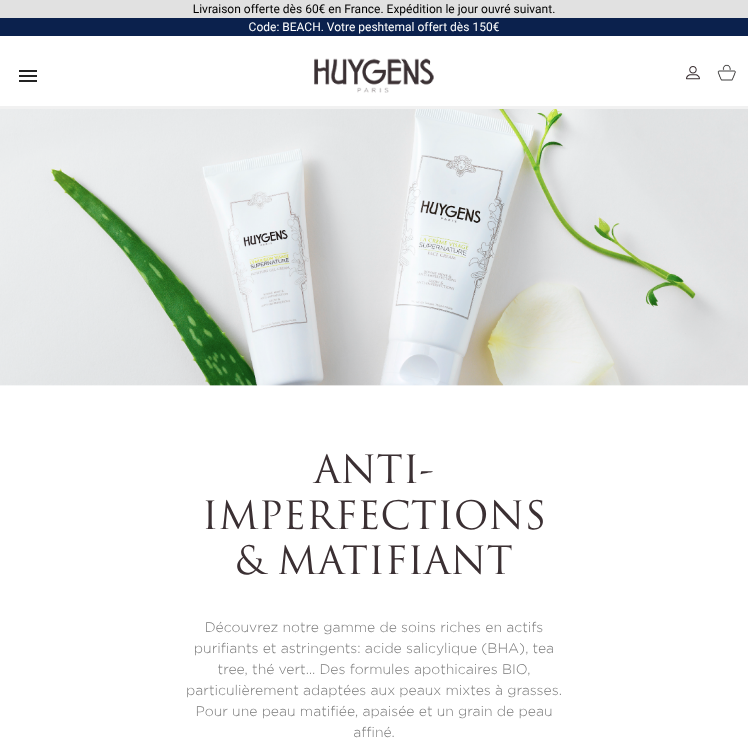 scroll, scrollTop: 0, scrollLeft: 0, axis: both 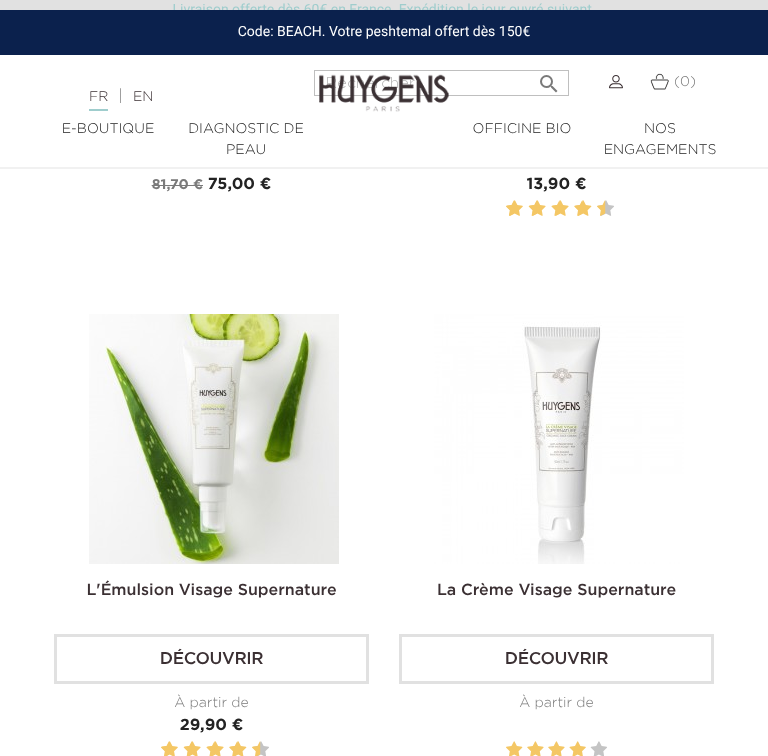 click at bounding box center (559, 439) 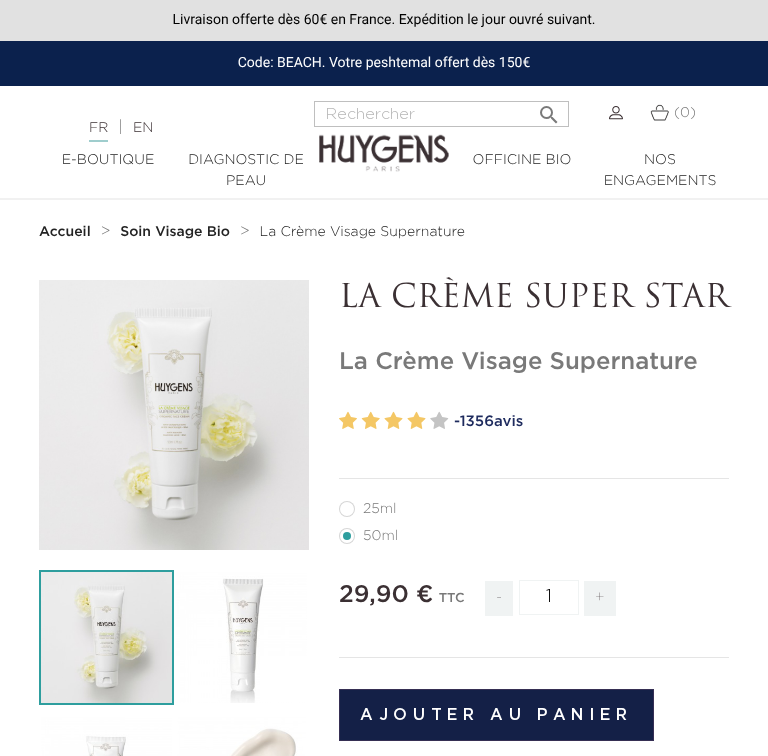 scroll, scrollTop: 0, scrollLeft: 0, axis: both 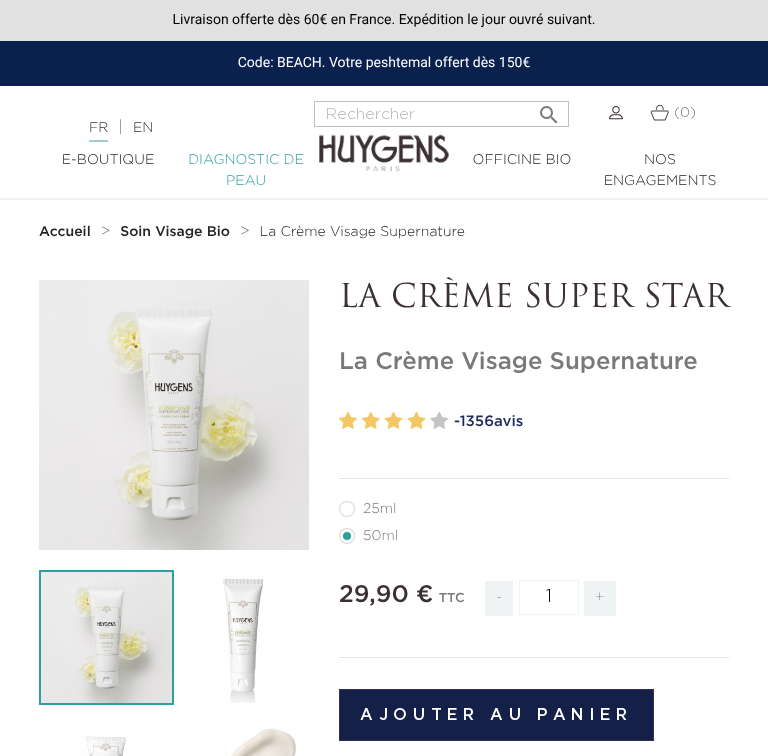 click on "Diagnostic de peau" at bounding box center [246, 171] 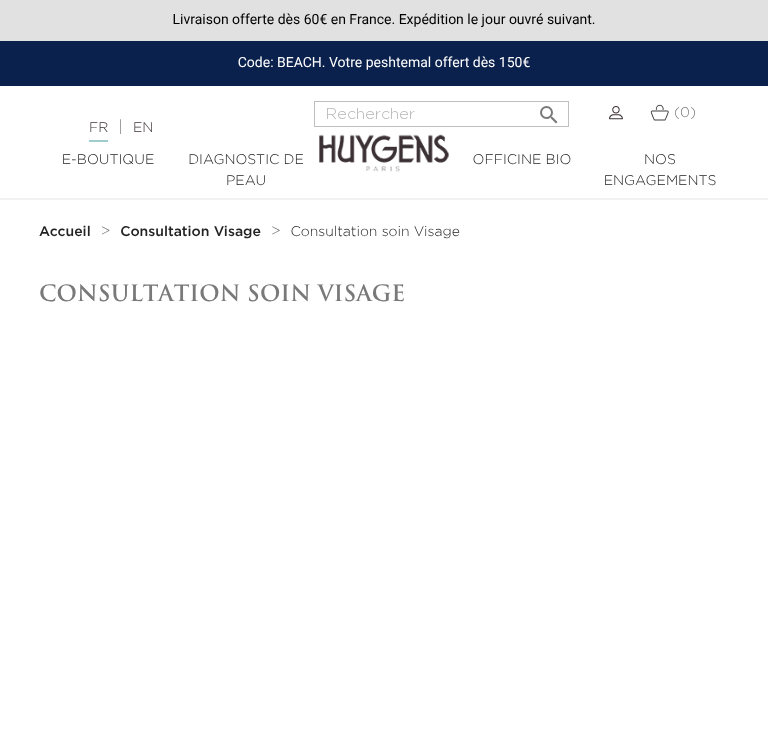scroll, scrollTop: 0, scrollLeft: 0, axis: both 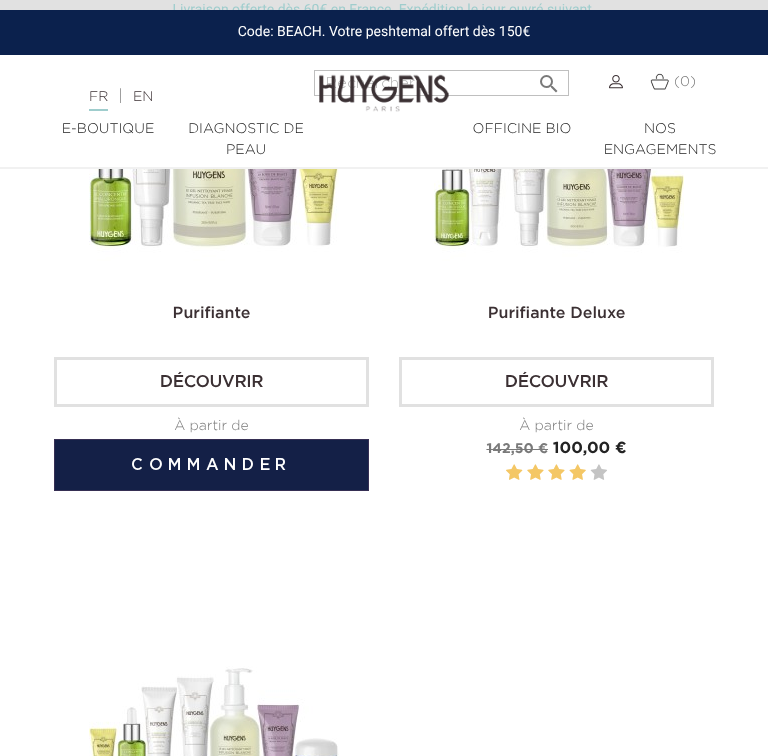 click on "Découvrir" at bounding box center [211, 382] 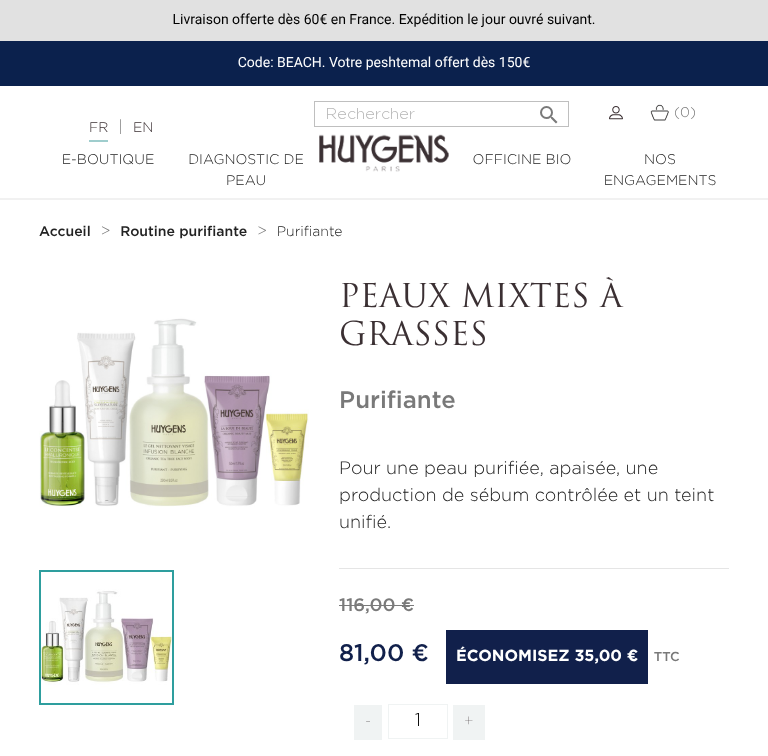 scroll, scrollTop: 0, scrollLeft: 0, axis: both 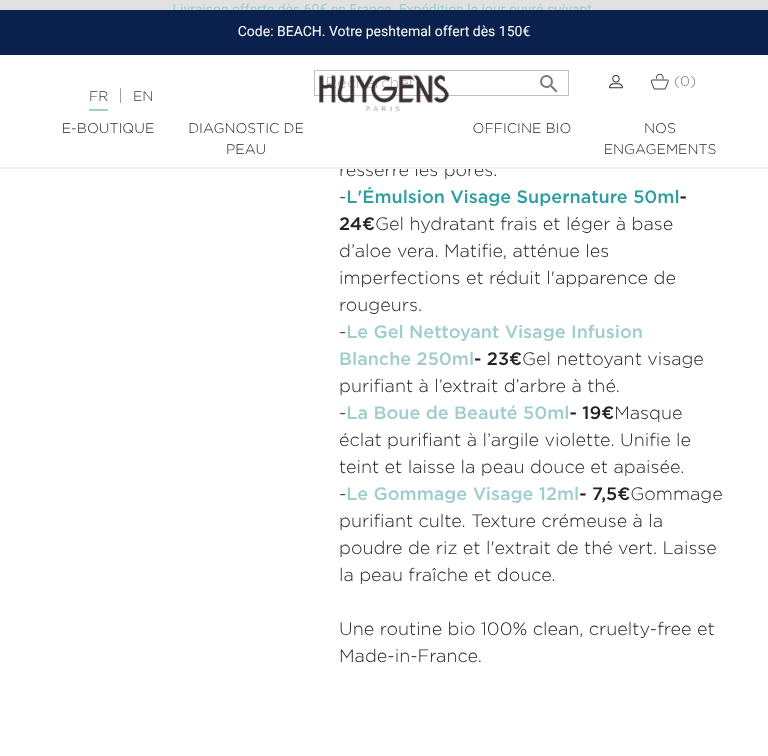 click on "L'Émulsion Visage Supernature 50ml" at bounding box center [512, 198] 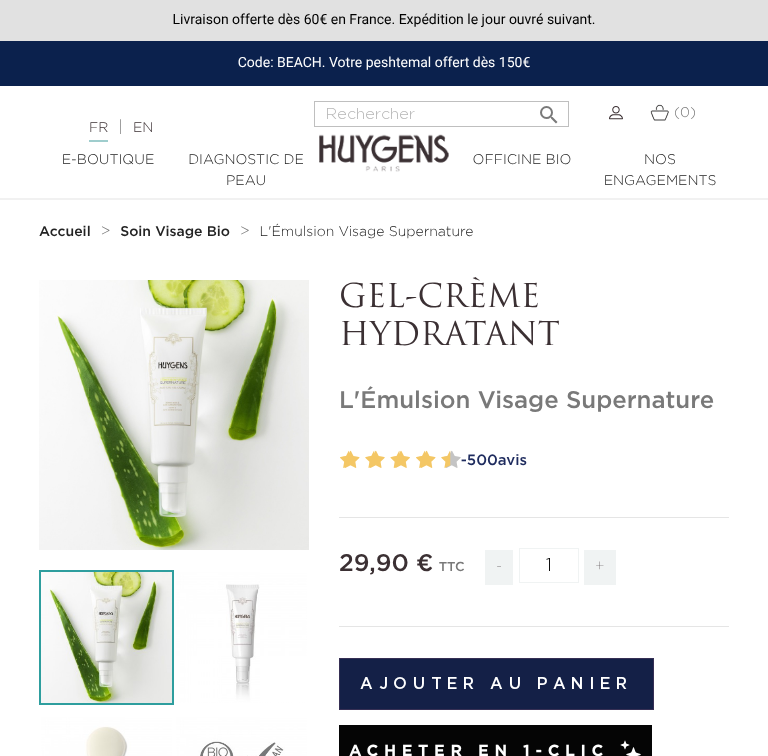 scroll, scrollTop: 0, scrollLeft: 0, axis: both 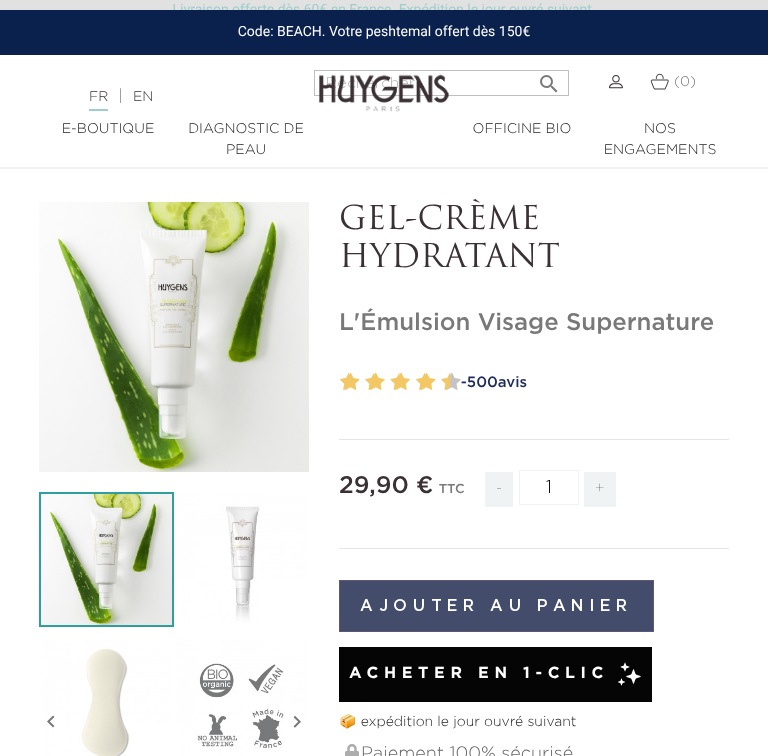 click on "Ajouter au panier" at bounding box center [496, 606] 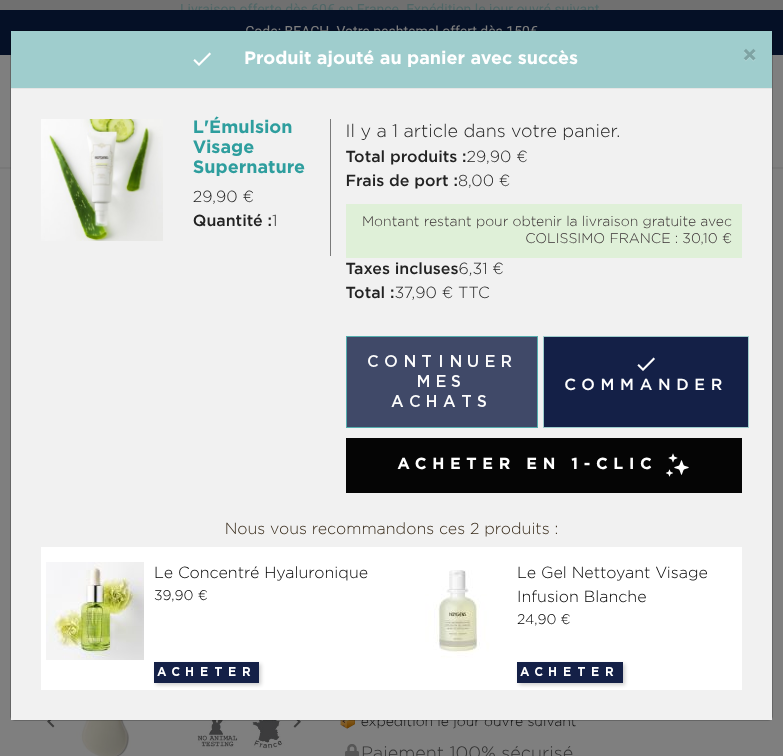 click on "Continuer mes achats" at bounding box center [442, 382] 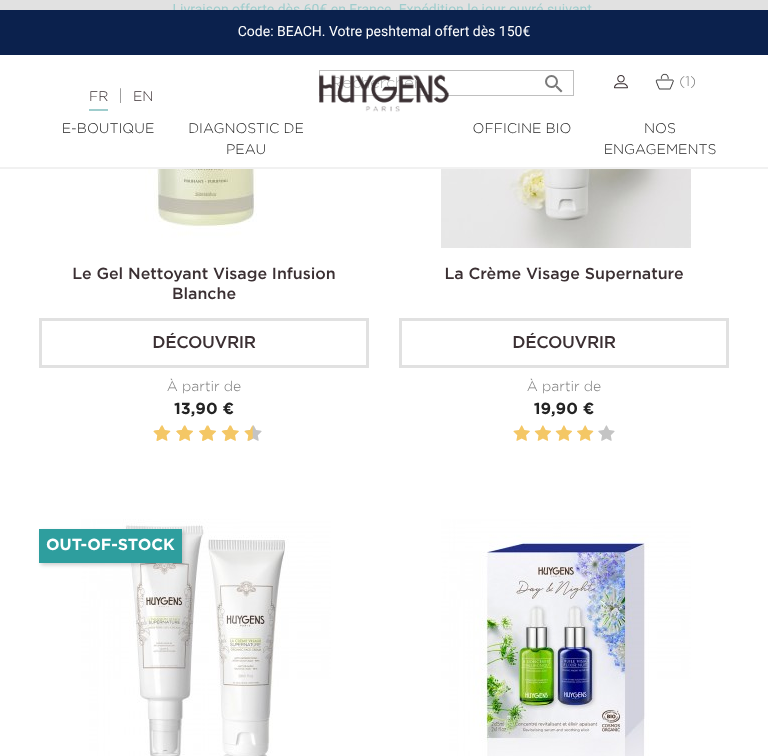 scroll, scrollTop: 3434, scrollLeft: 0, axis: vertical 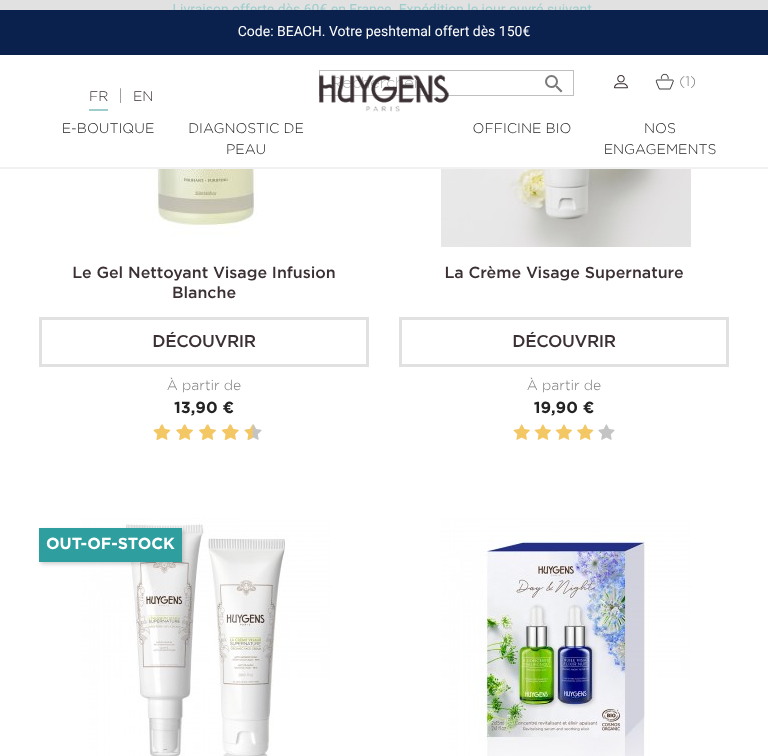 click at bounding box center [206, 122] 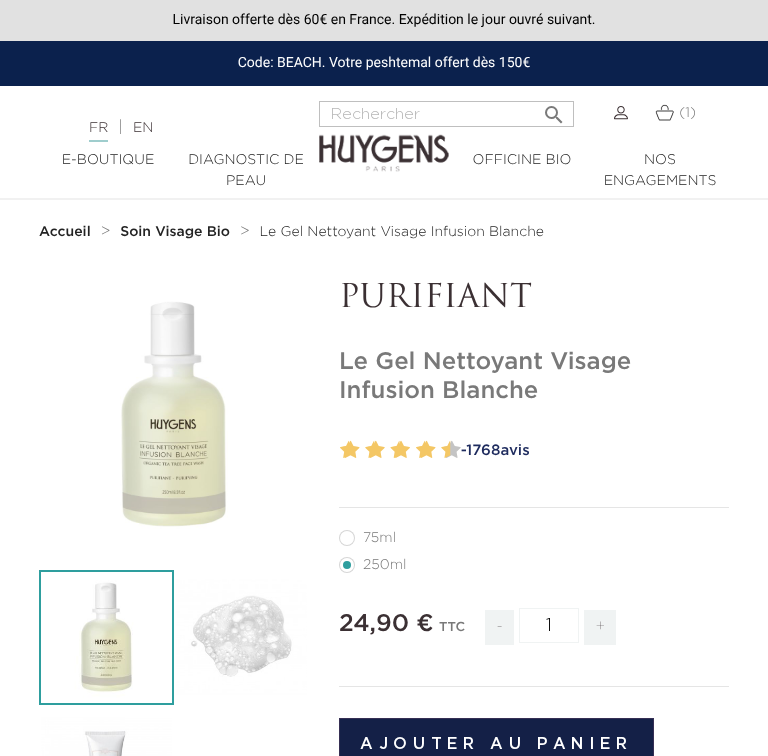 scroll, scrollTop: 0, scrollLeft: 0, axis: both 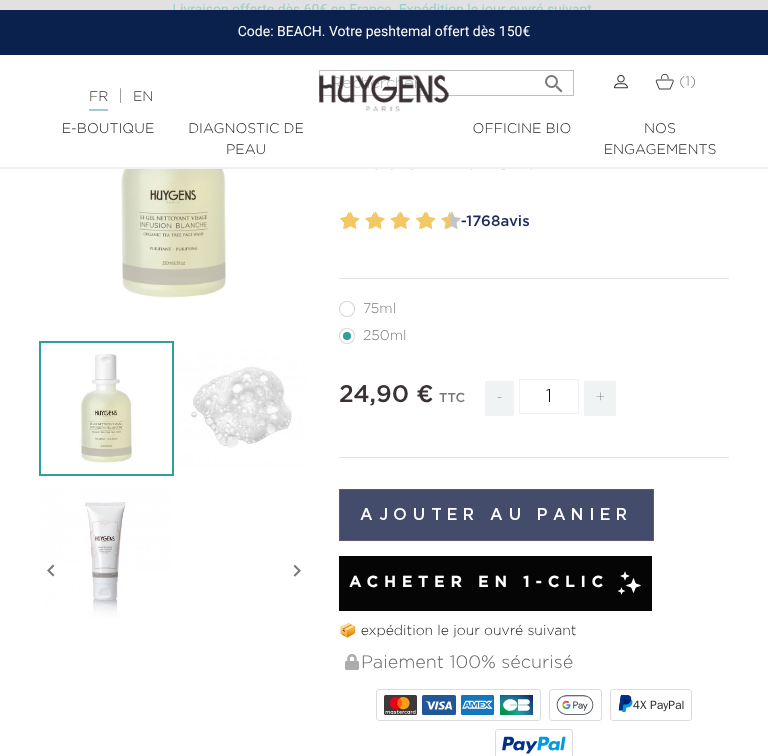 click on "Ajouter au panier" at bounding box center (496, 515) 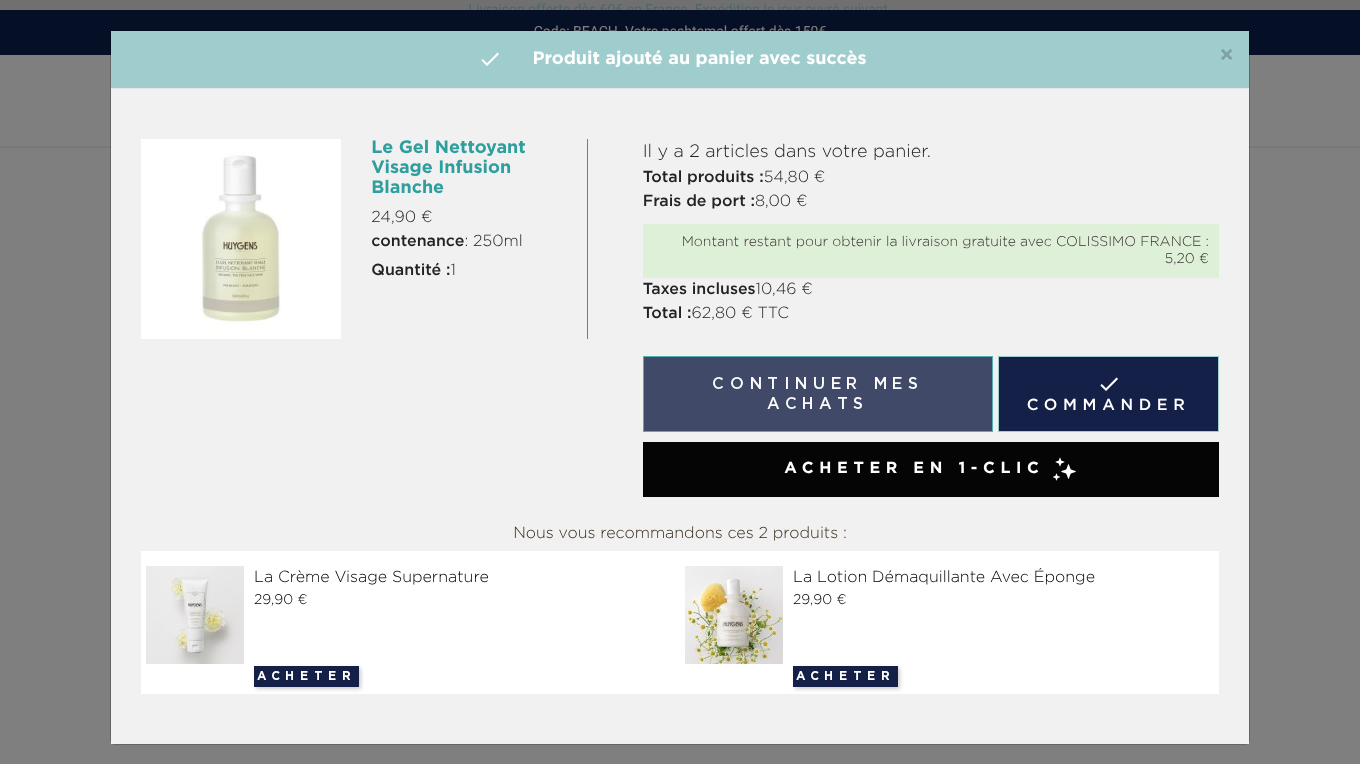 click on "Continuer mes achats" at bounding box center [818, 394] 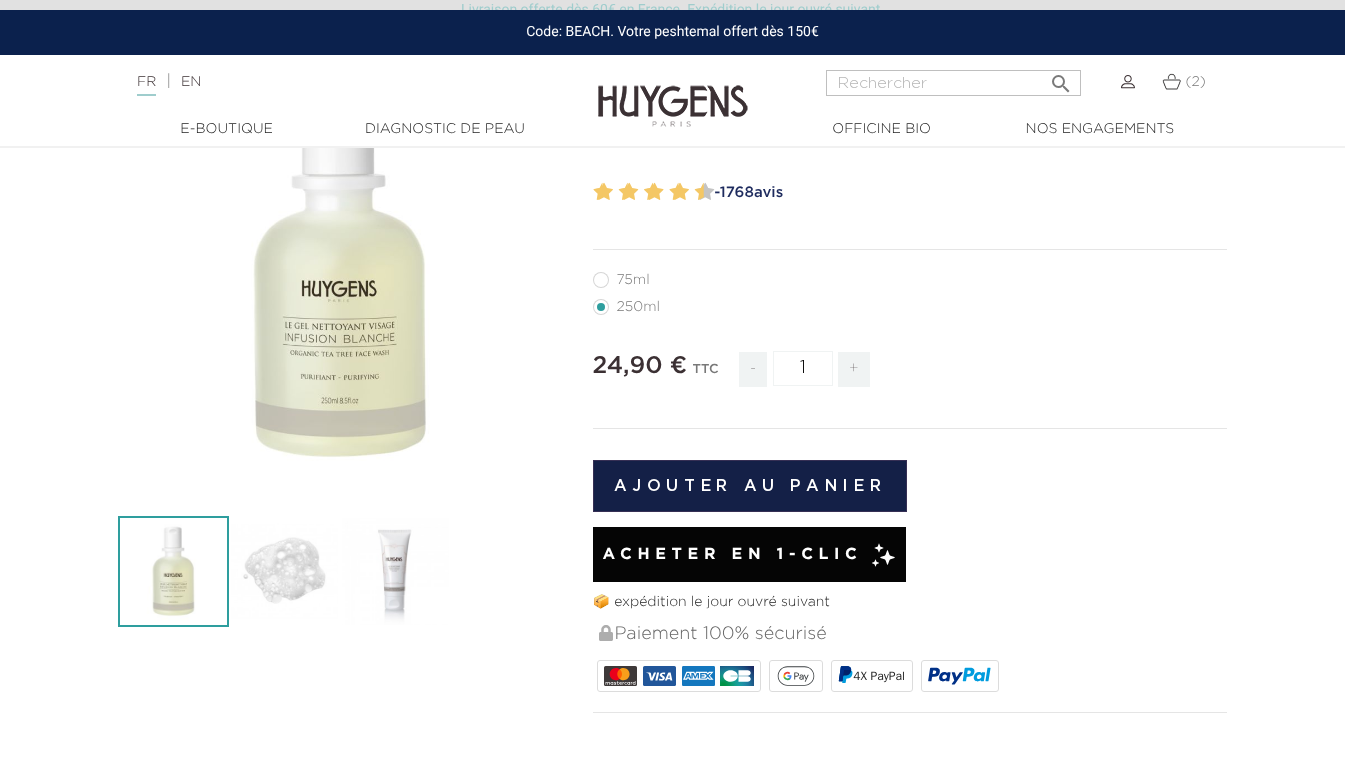 scroll, scrollTop: 0, scrollLeft: 0, axis: both 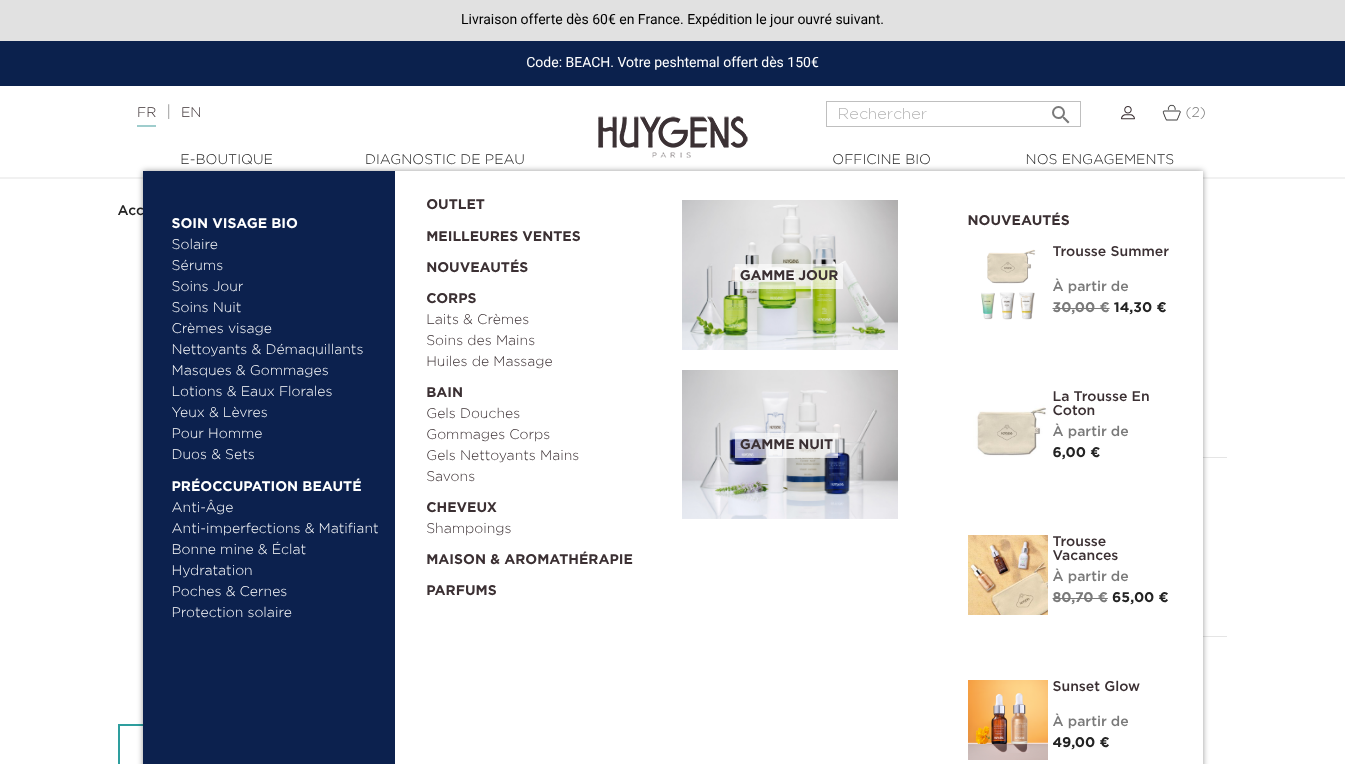 click on "Nettoyants & Démaquillants" at bounding box center [276, 350] 